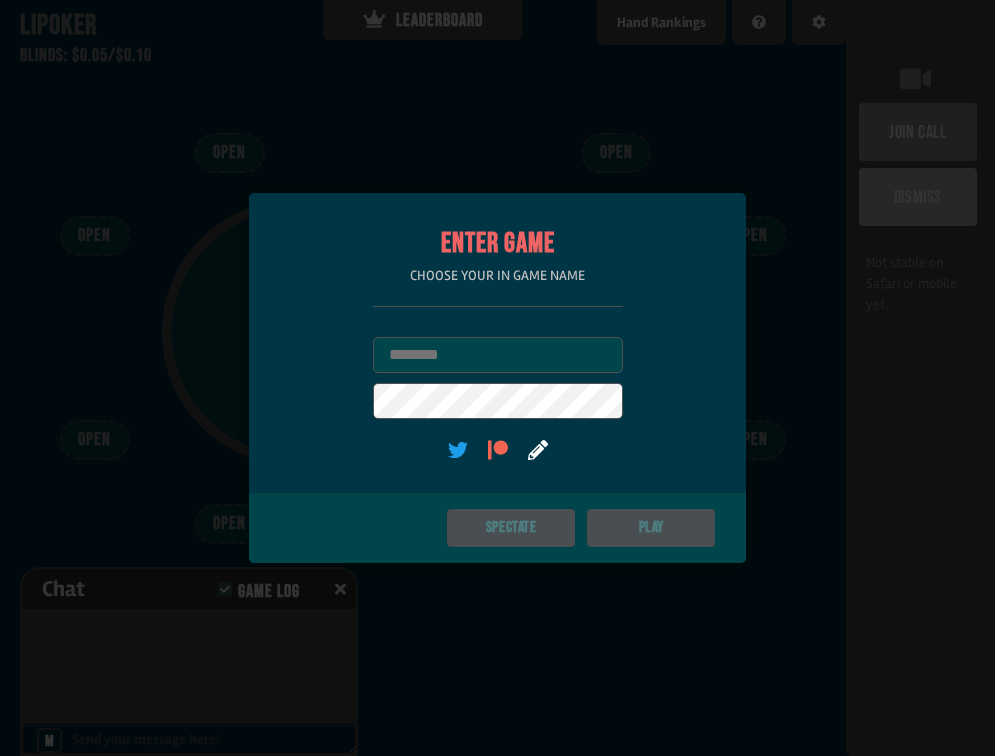 scroll, scrollTop: 0, scrollLeft: 0, axis: both 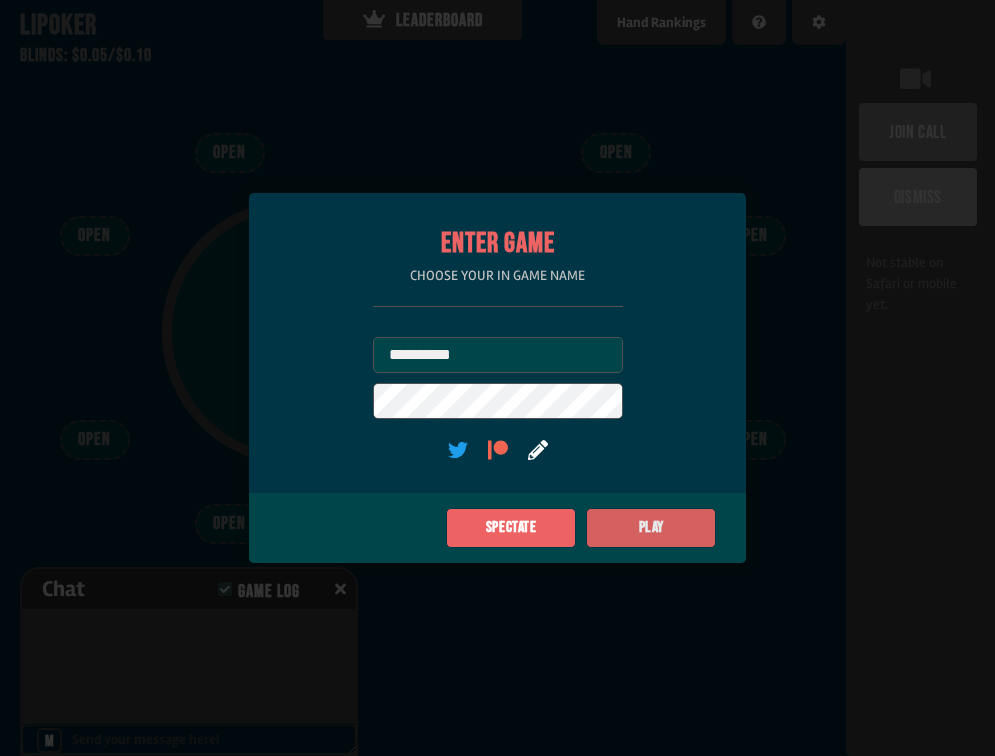 type on "**********" 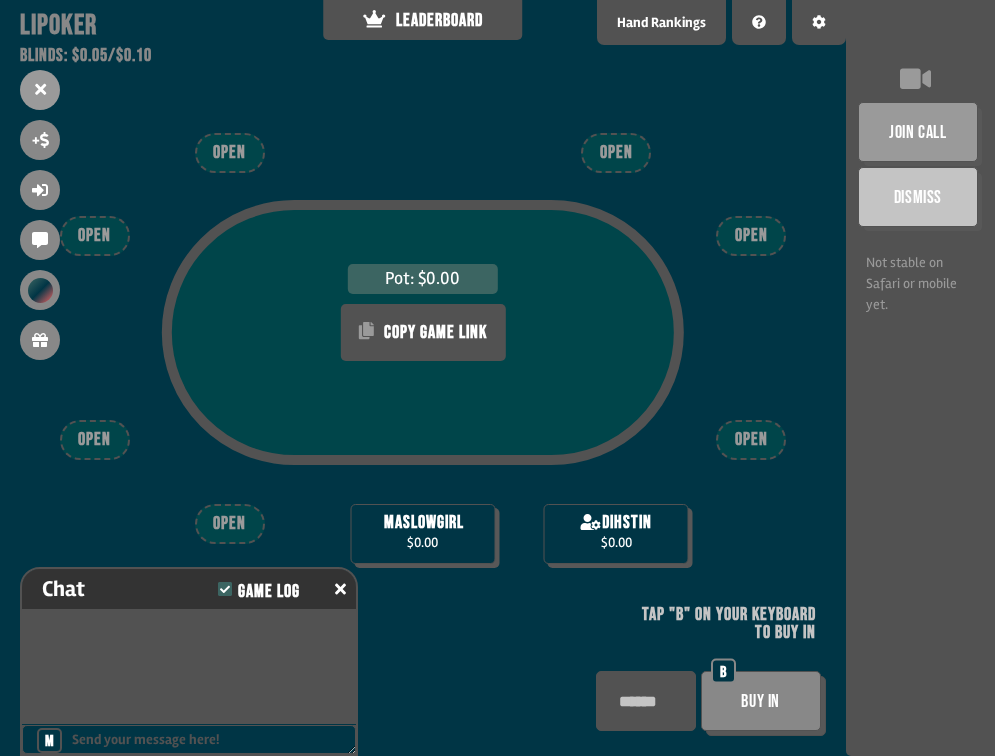 scroll, scrollTop: 82, scrollLeft: 0, axis: vertical 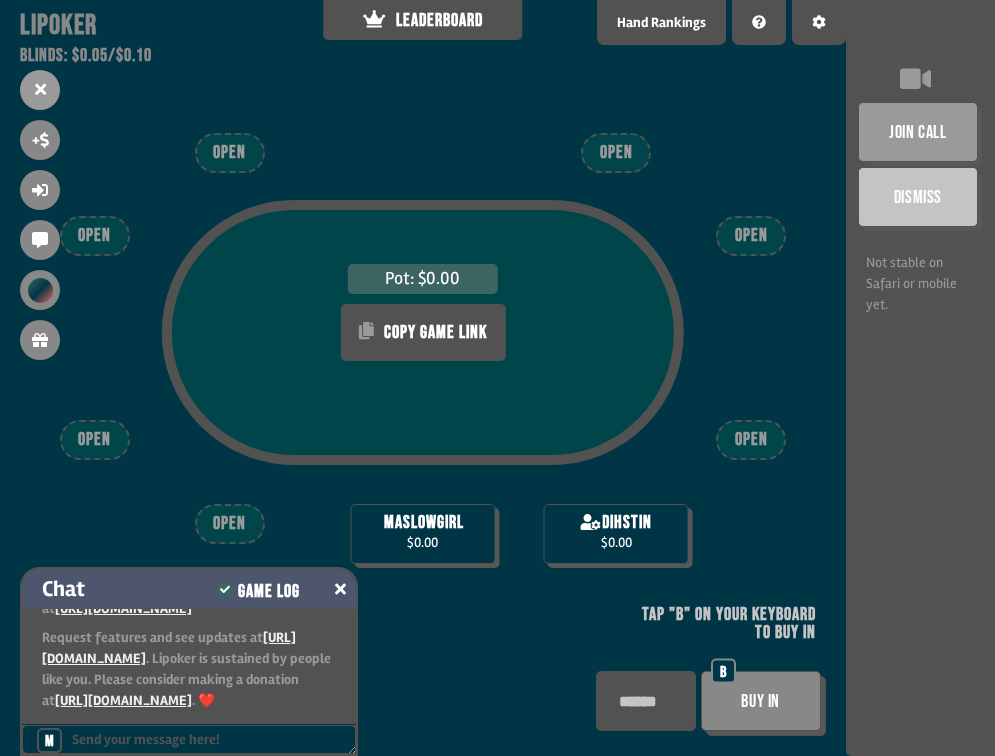 click 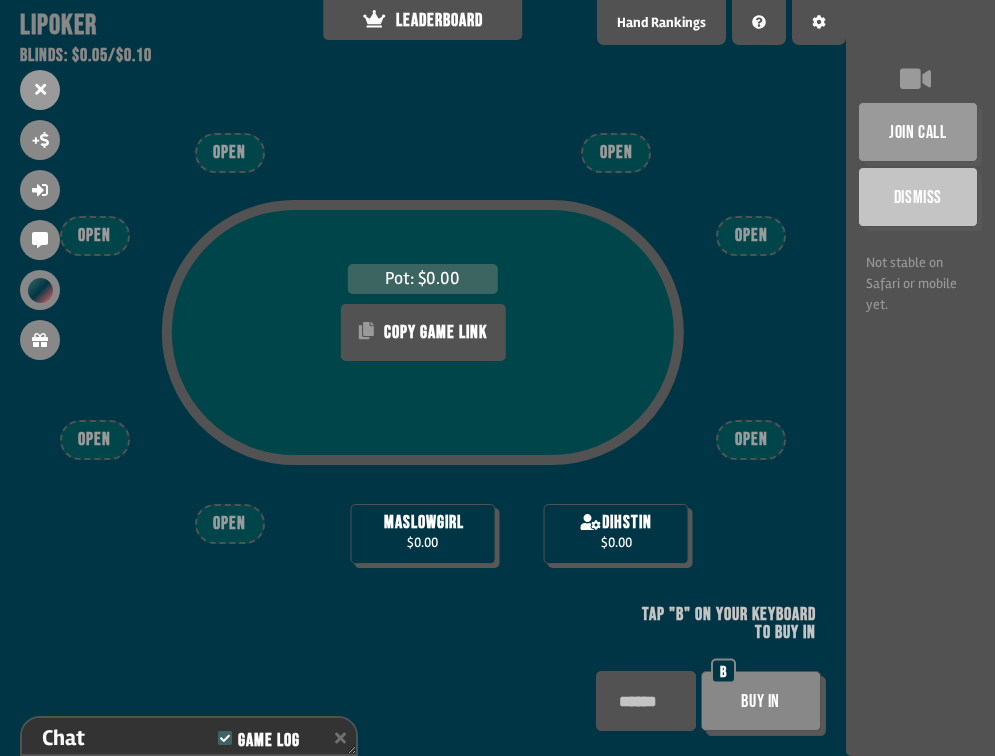 scroll, scrollTop: 192, scrollLeft: 0, axis: vertical 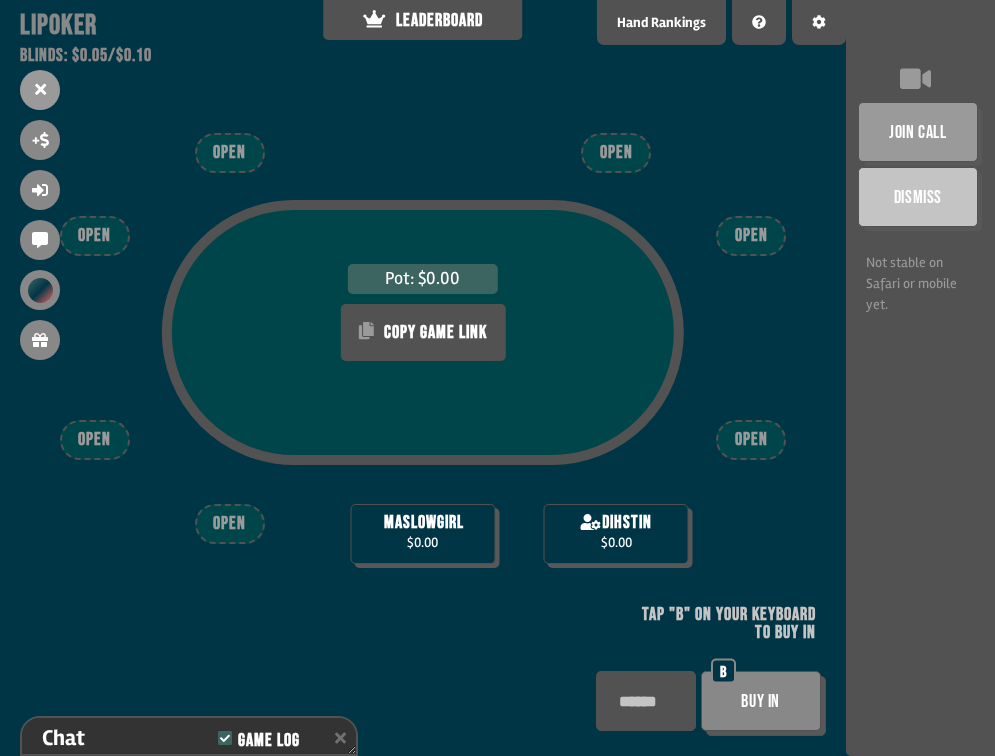 drag, startPoint x: 632, startPoint y: 707, endPoint x: 650, endPoint y: 743, distance: 40.24922 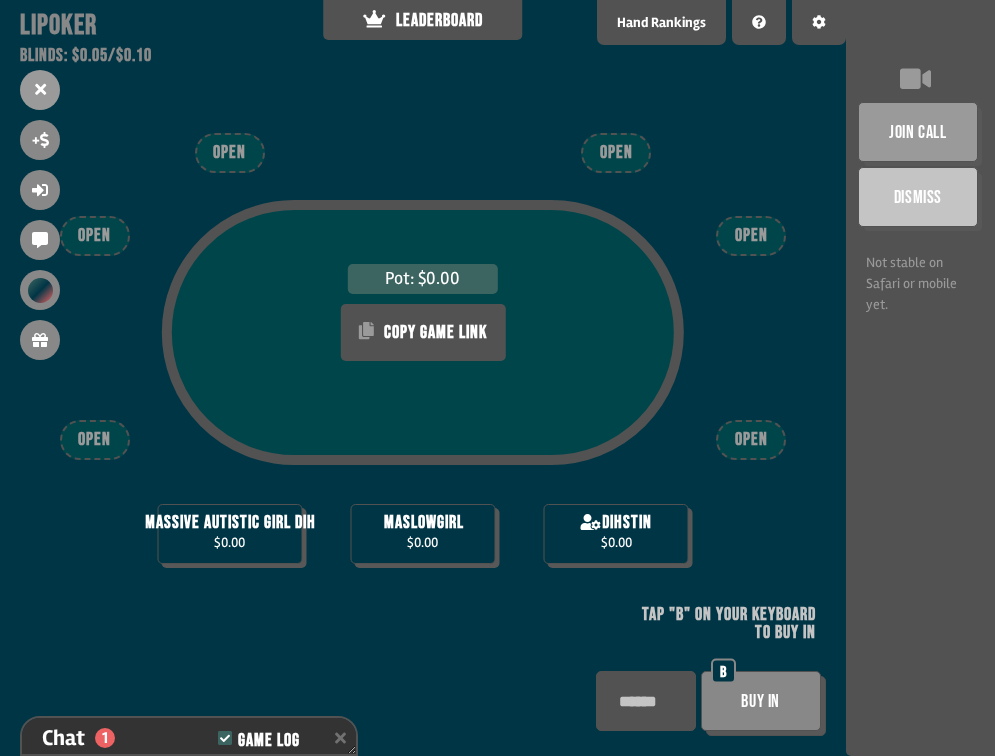 type on "****" 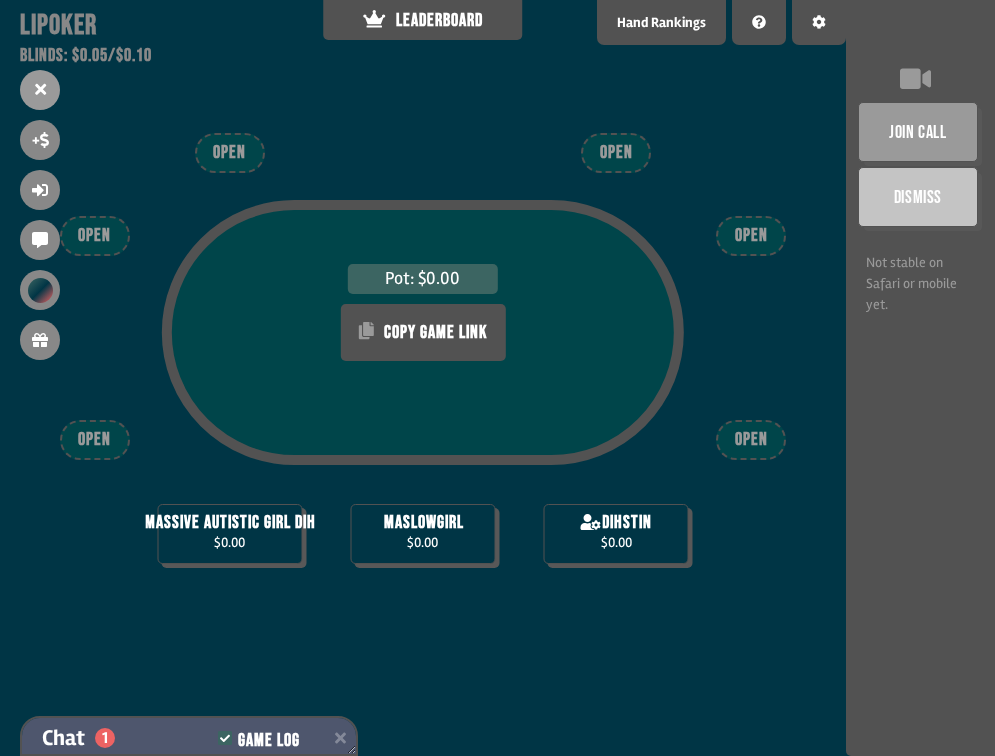 click on "Chat   1 Game Log" at bounding box center (189, 738) 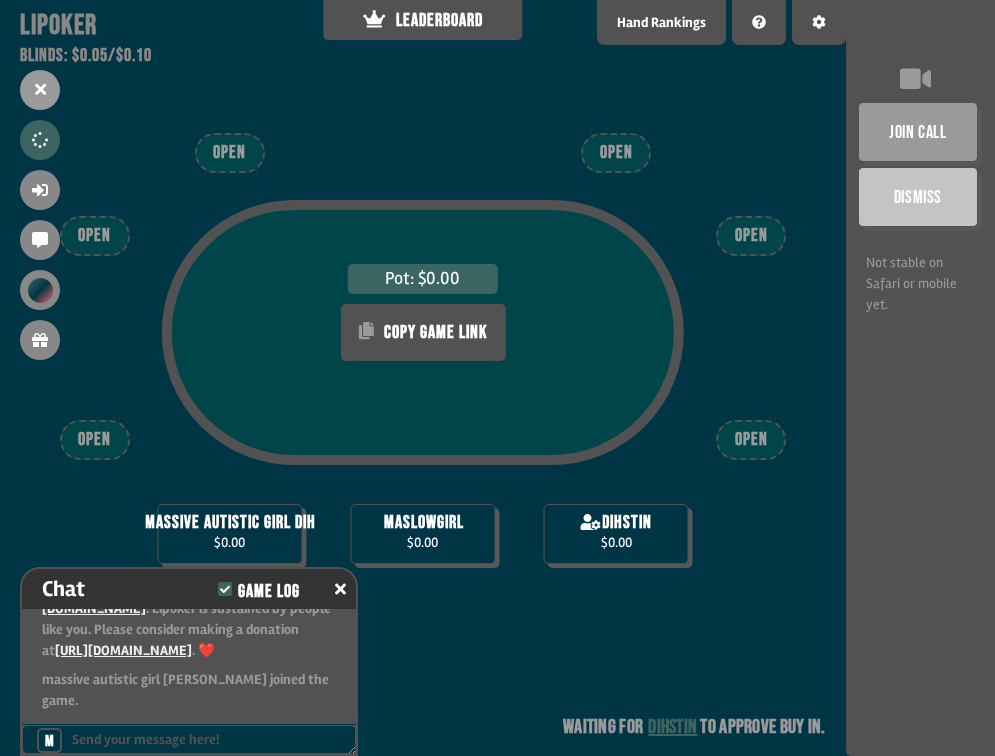 scroll, scrollTop: 111, scrollLeft: 0, axis: vertical 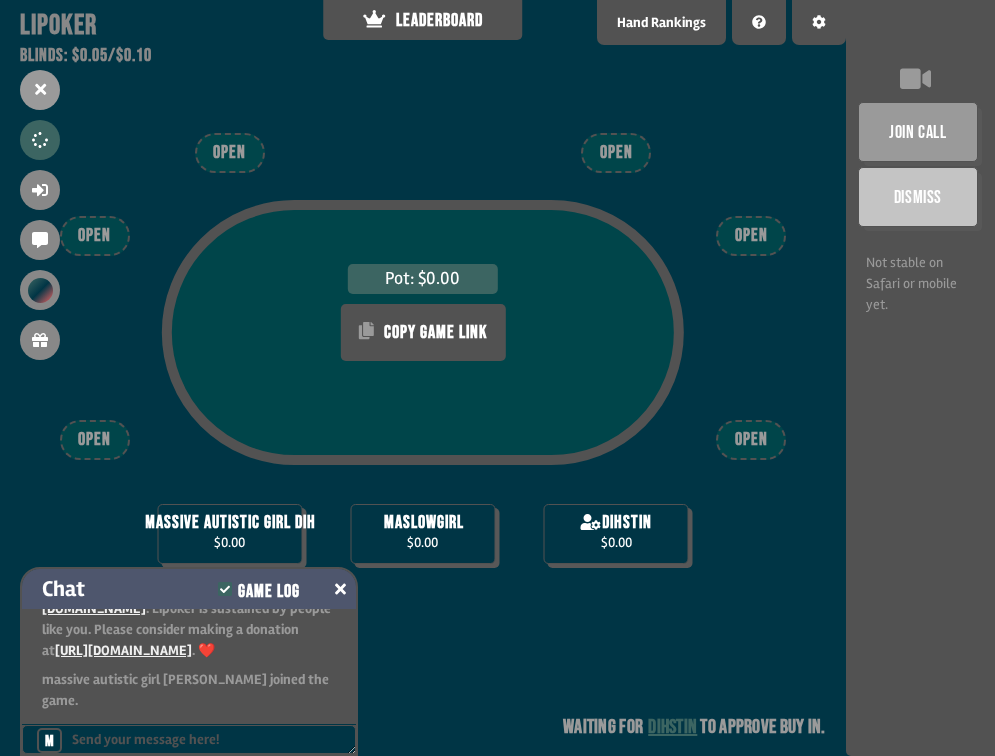 click 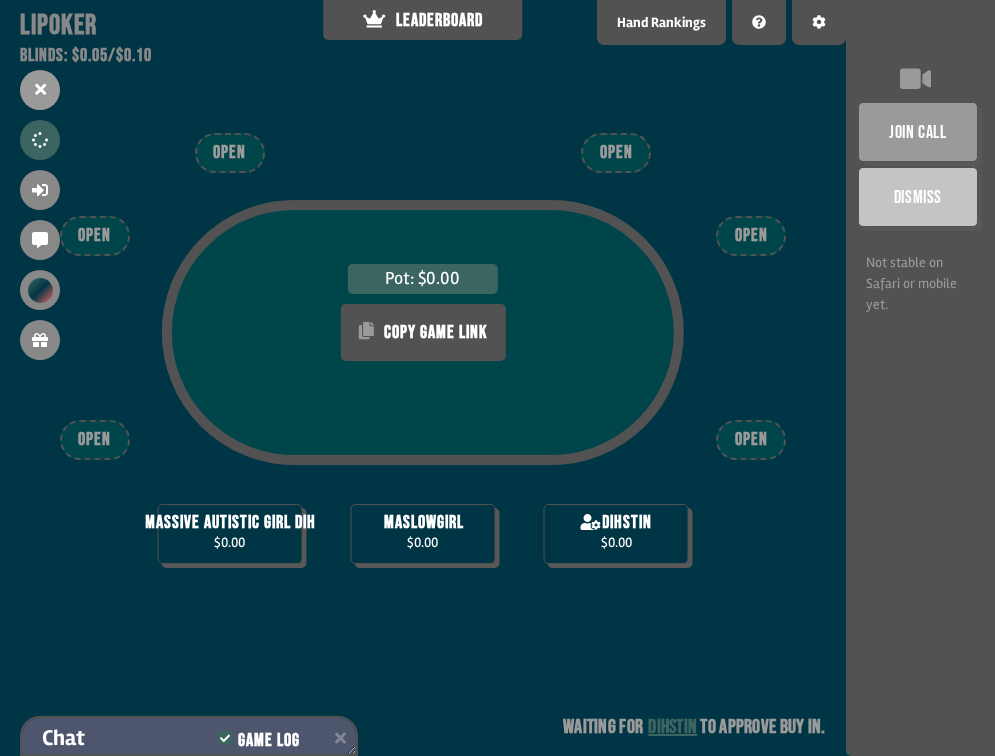 scroll, scrollTop: 208, scrollLeft: 0, axis: vertical 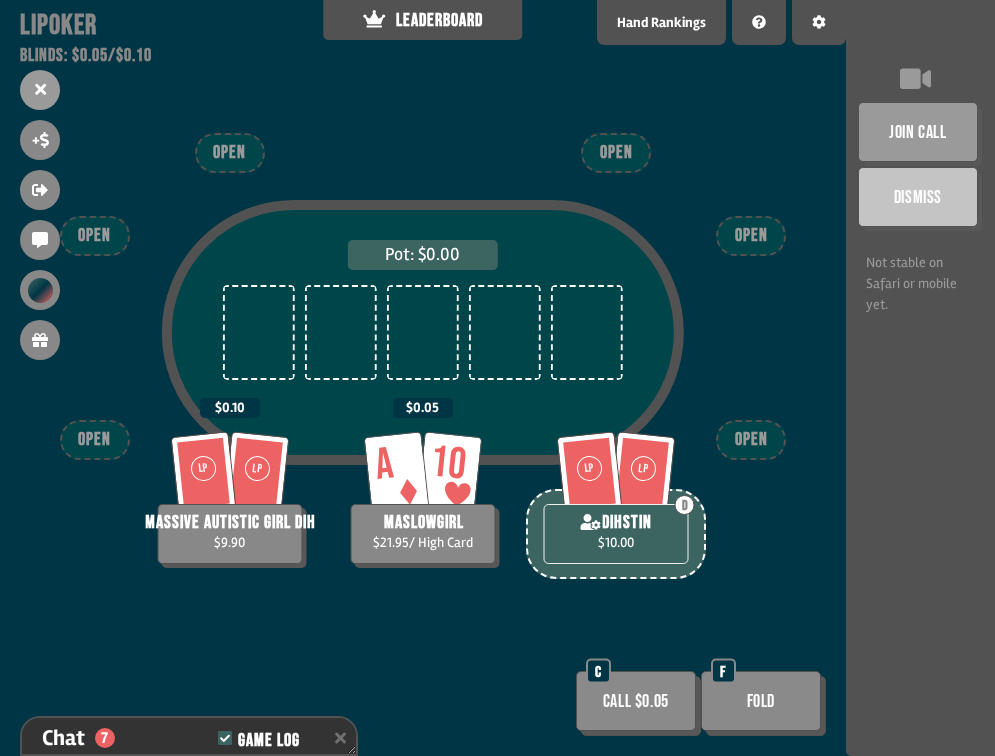 click on "Call $0.05" at bounding box center (636, 701) 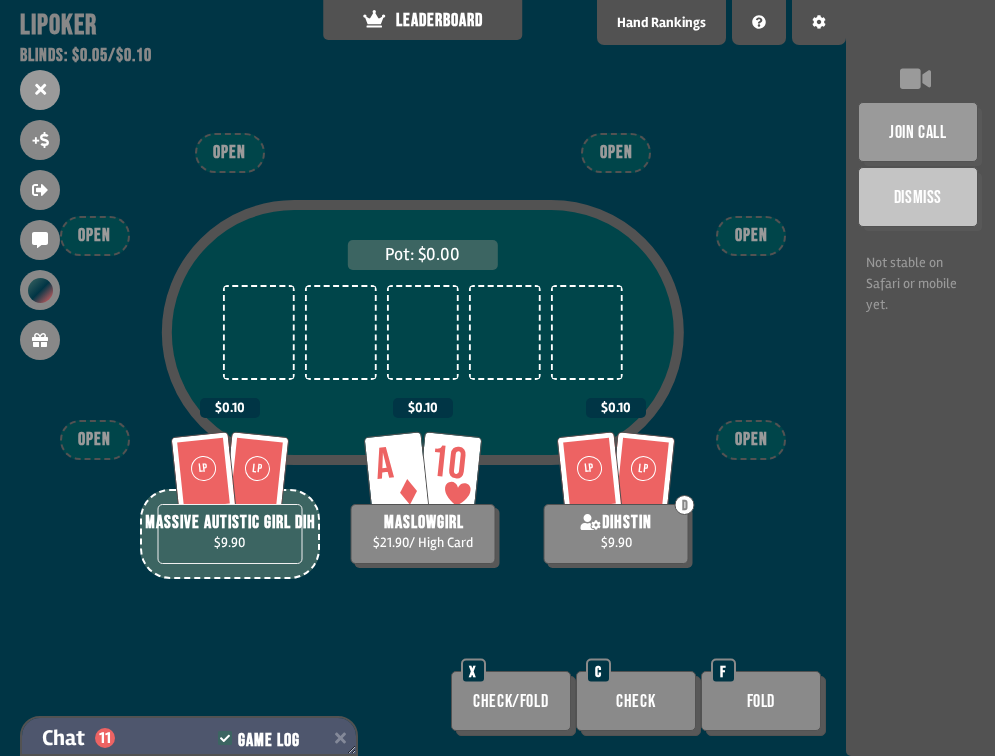 click on "Game Log" at bounding box center (268, 741) 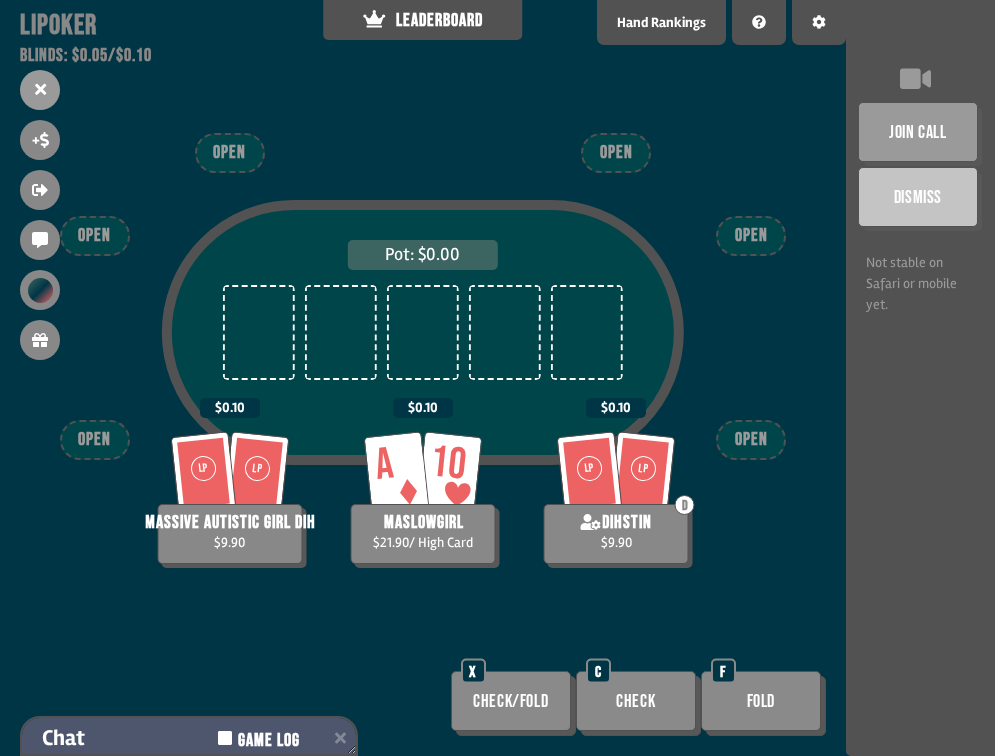 click on "Game Log" at bounding box center (268, 741) 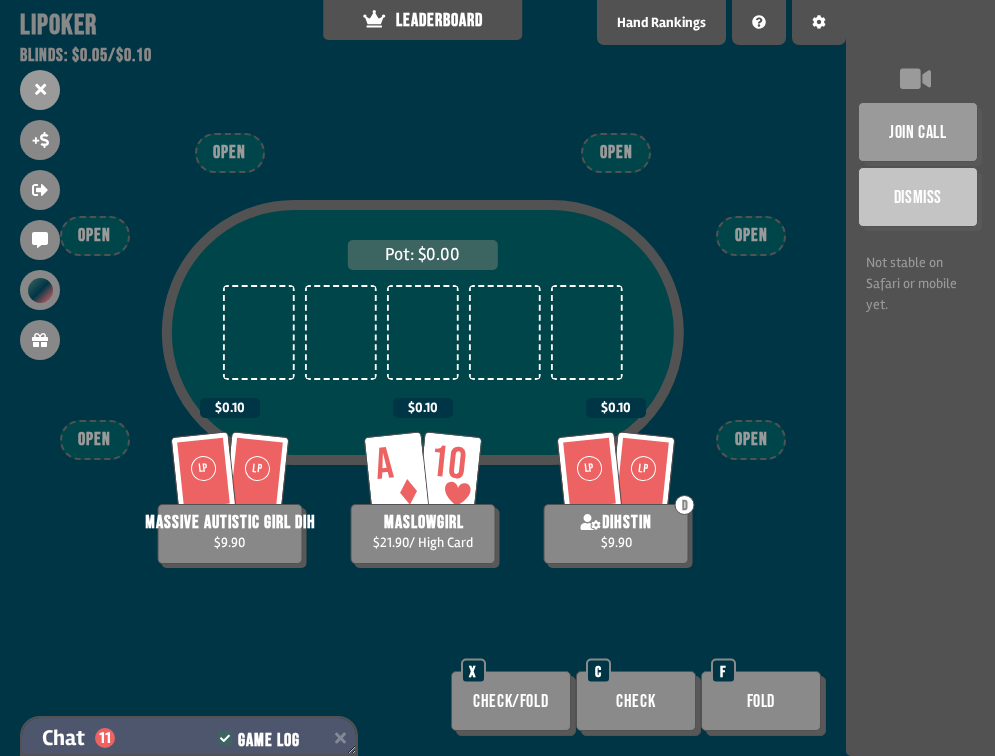 click on "Game Log" at bounding box center (268, 741) 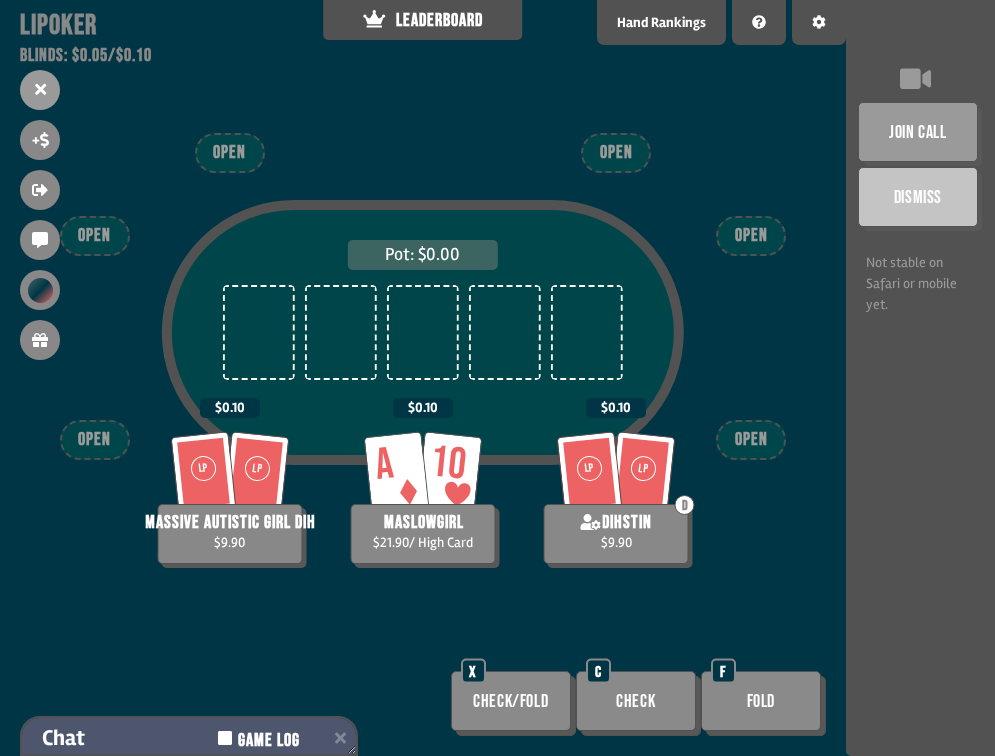 scroll, scrollTop: 0, scrollLeft: 0, axis: both 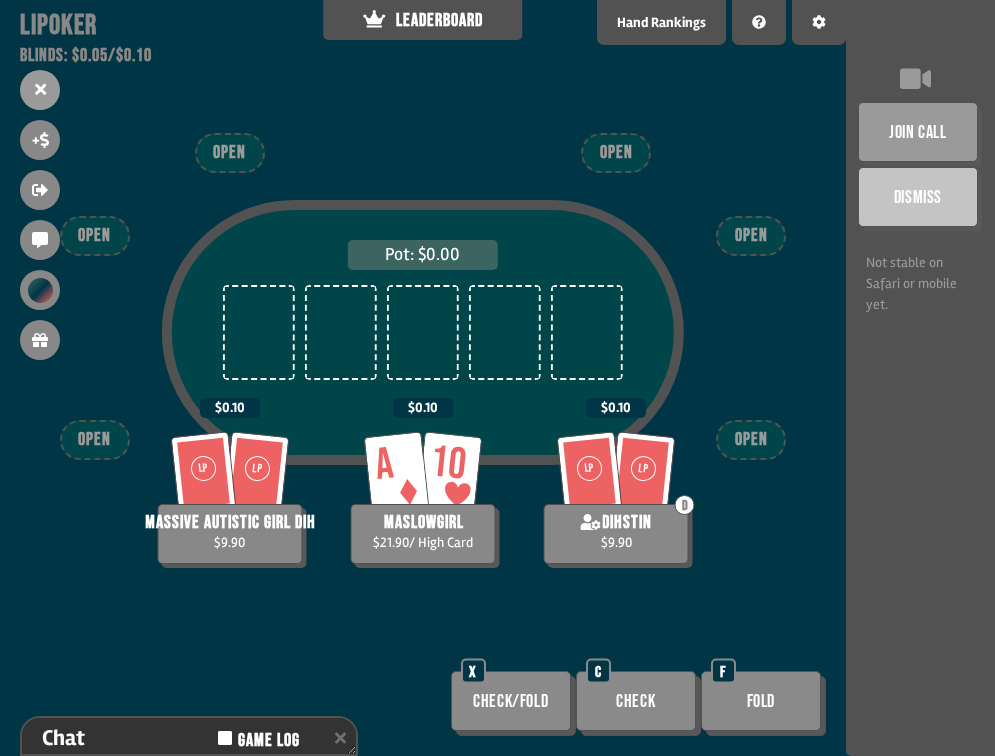 click on "Pot: $0.00   LP LP massive autistic girl dih $9.90  $0.10  A 10 maslowgirl $21.90   / High Card $0.10  LP LP D dihstin $9.90  $0.10  OPEN OPEN OPEN OPEN OPEN OPEN Check/Fold X Check C Fold F" at bounding box center [423, 378] 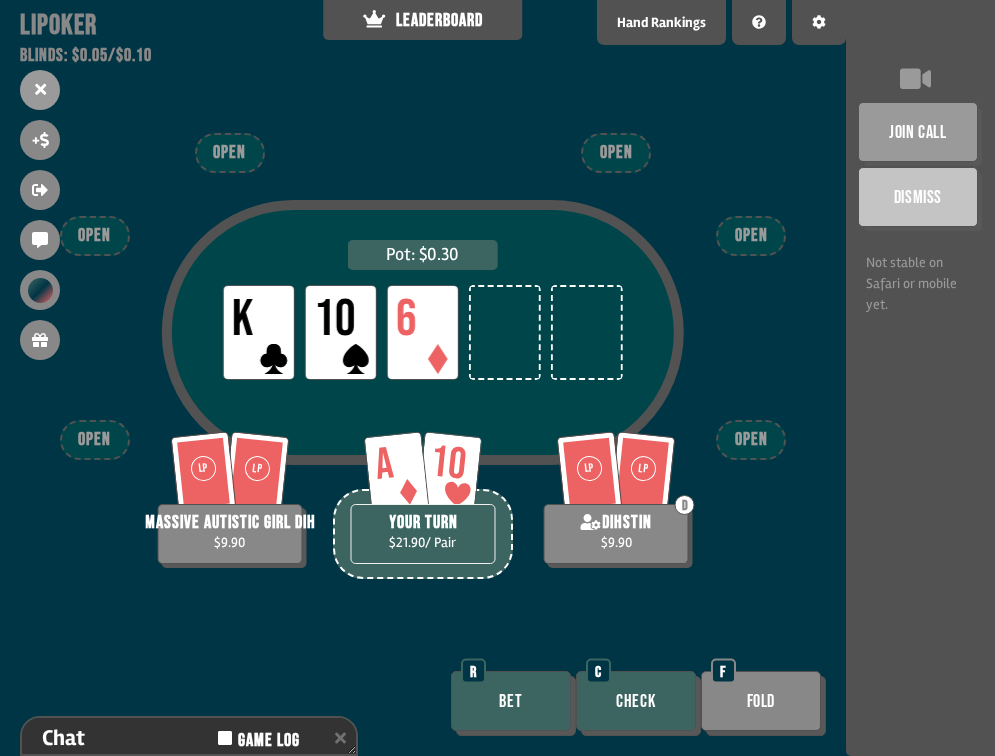 click on "Pot: $0.30   LP K LP 10 LP 6 LP LP massive autistic girl dih $9.90  A 10 YOUR TURN $21.90   / Pair LP LP D dihstin $9.90  OPEN OPEN OPEN OPEN OPEN OPEN Bet R Check C Fold F" at bounding box center [423, 378] 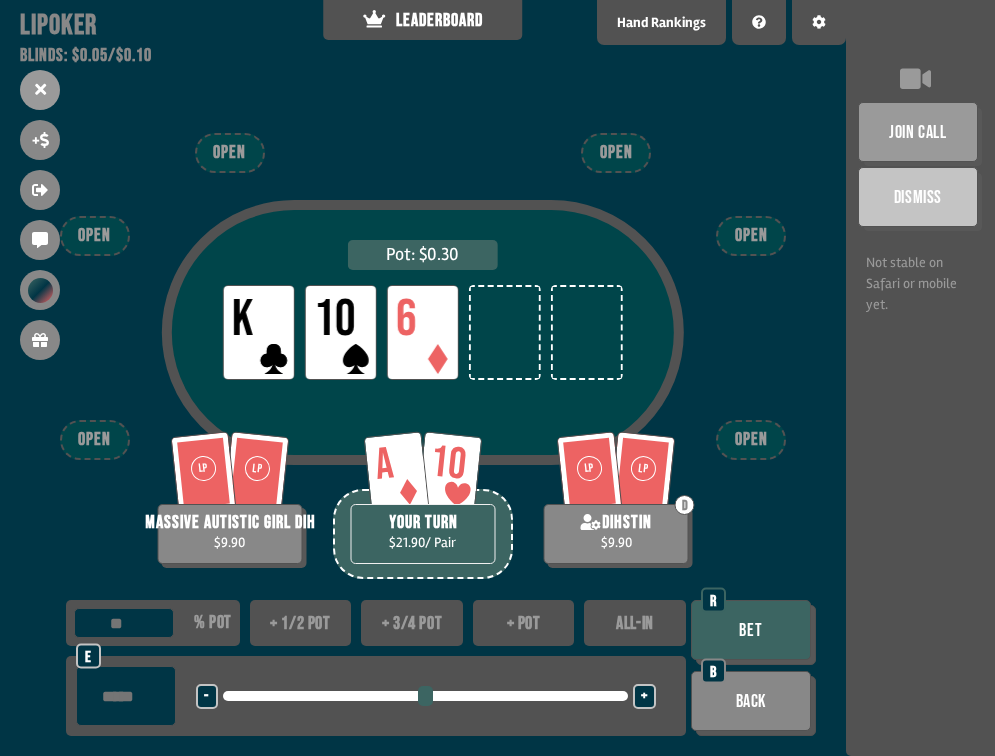 type on "***" 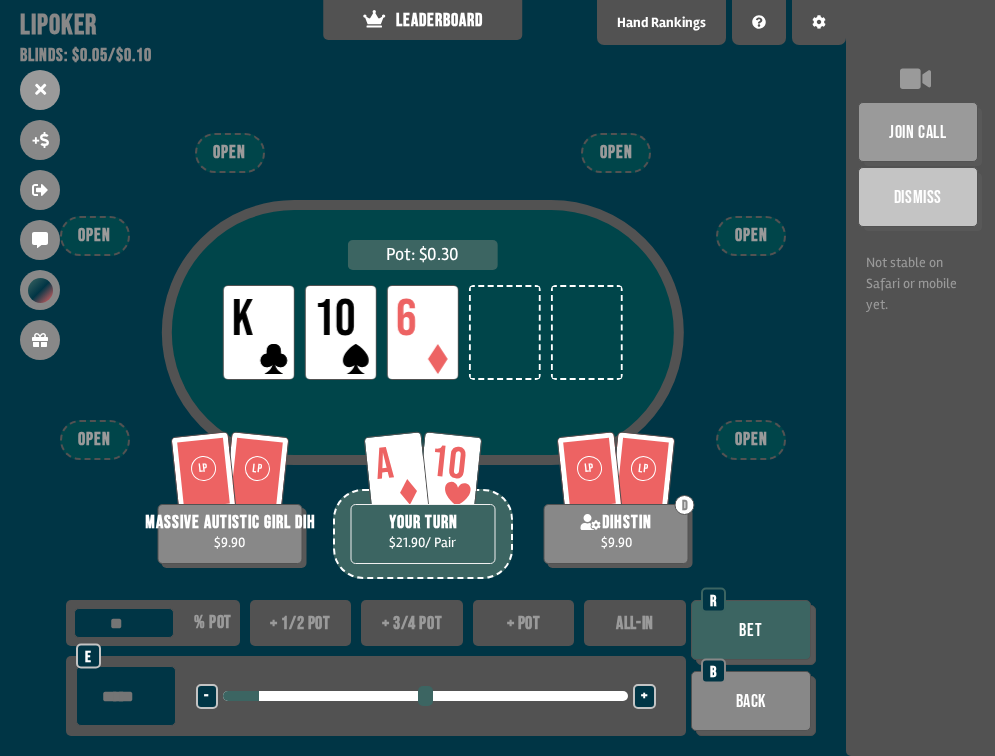 type on "****" 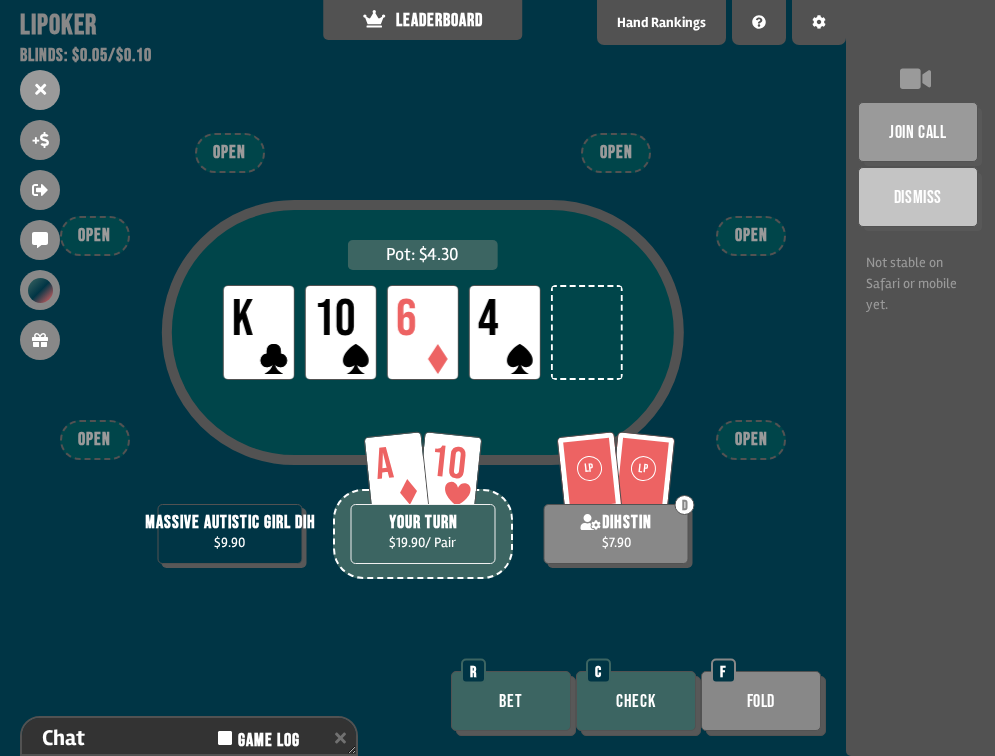 click on "Support us on   Patreon !" at bounding box center (497, 733) 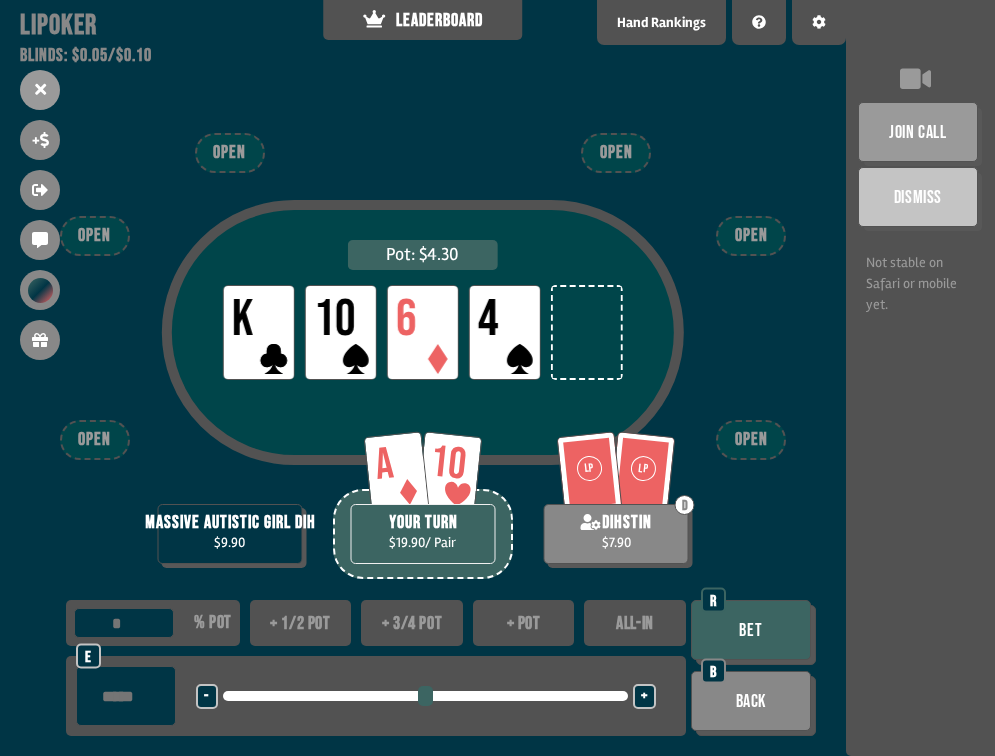 click at bounding box center [126, 696] 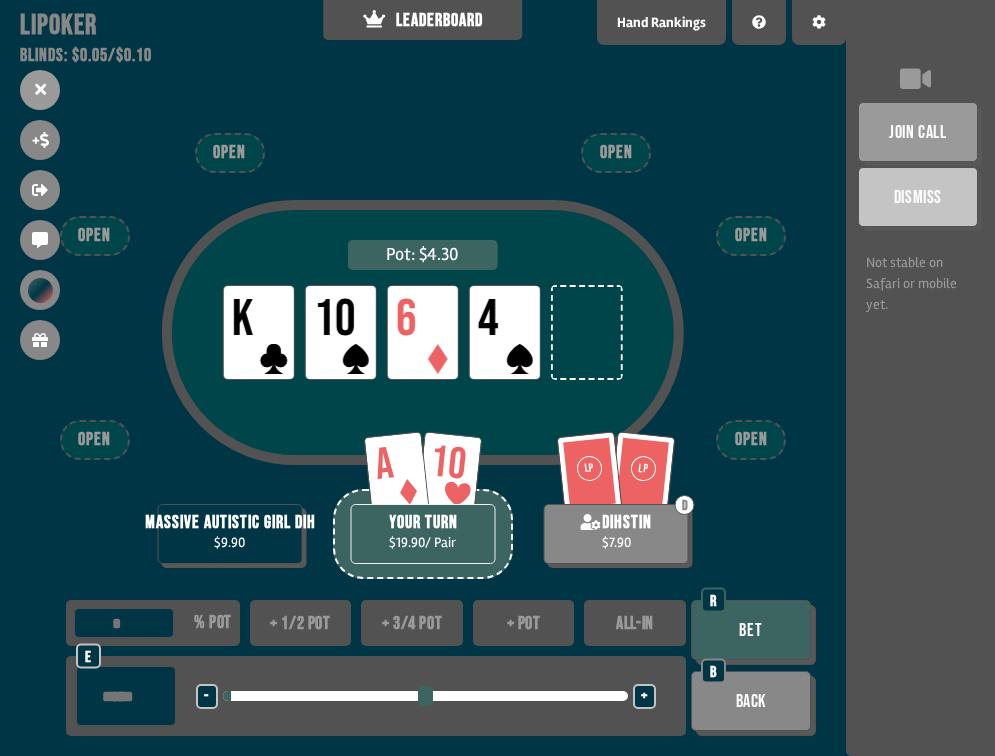type on "****" 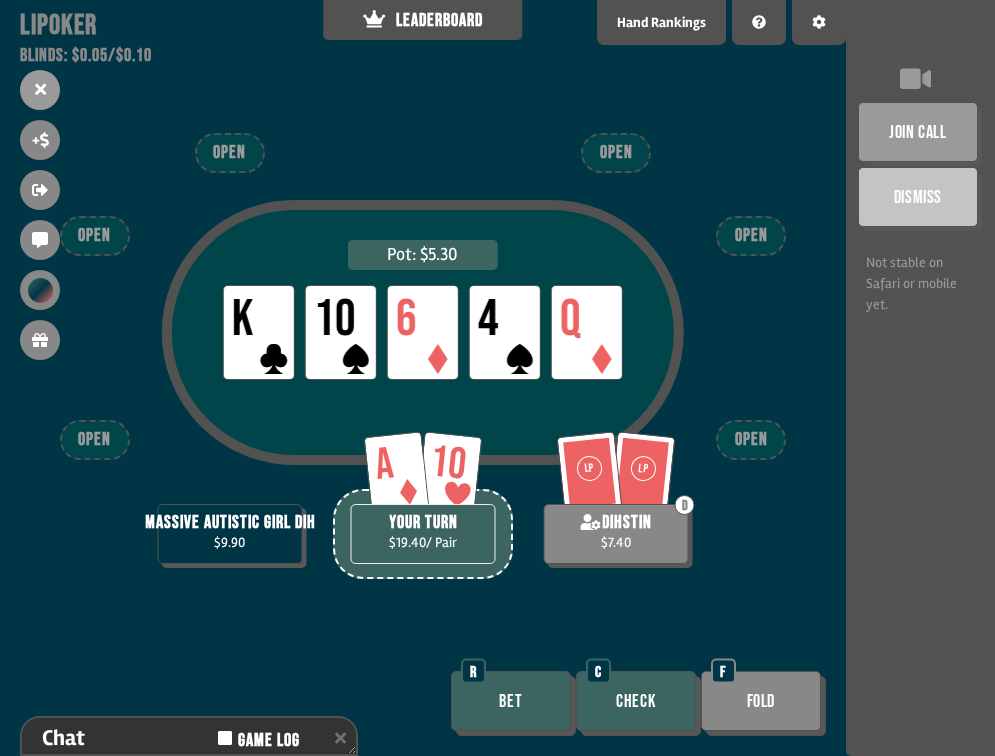 click on "Bet" at bounding box center (511, 701) 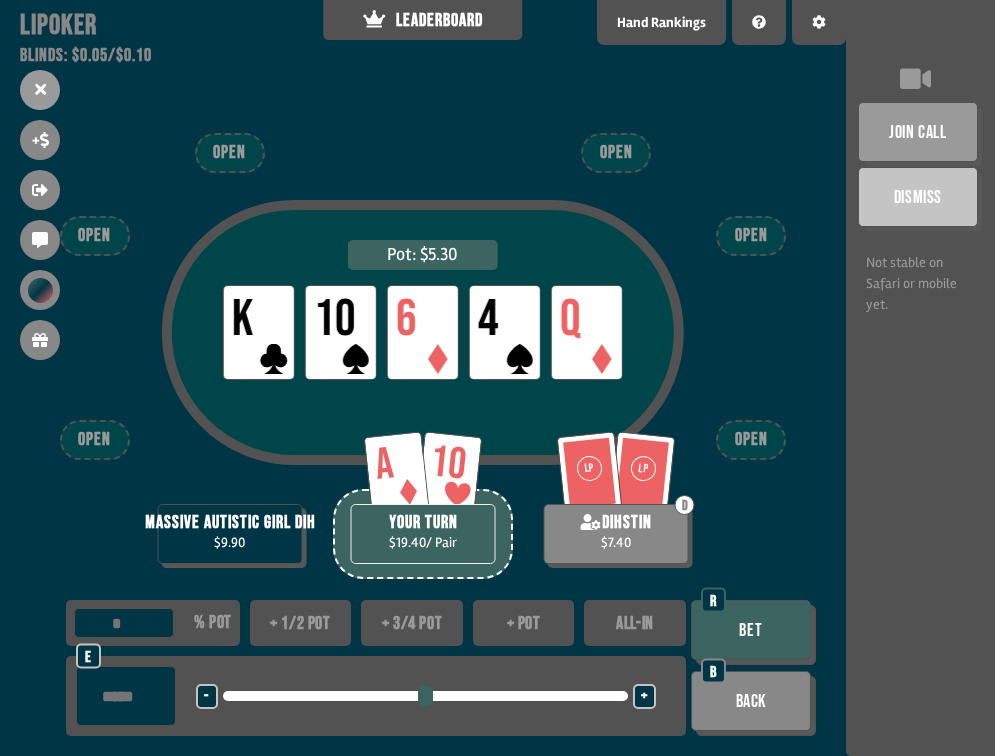 click at bounding box center (126, 696) 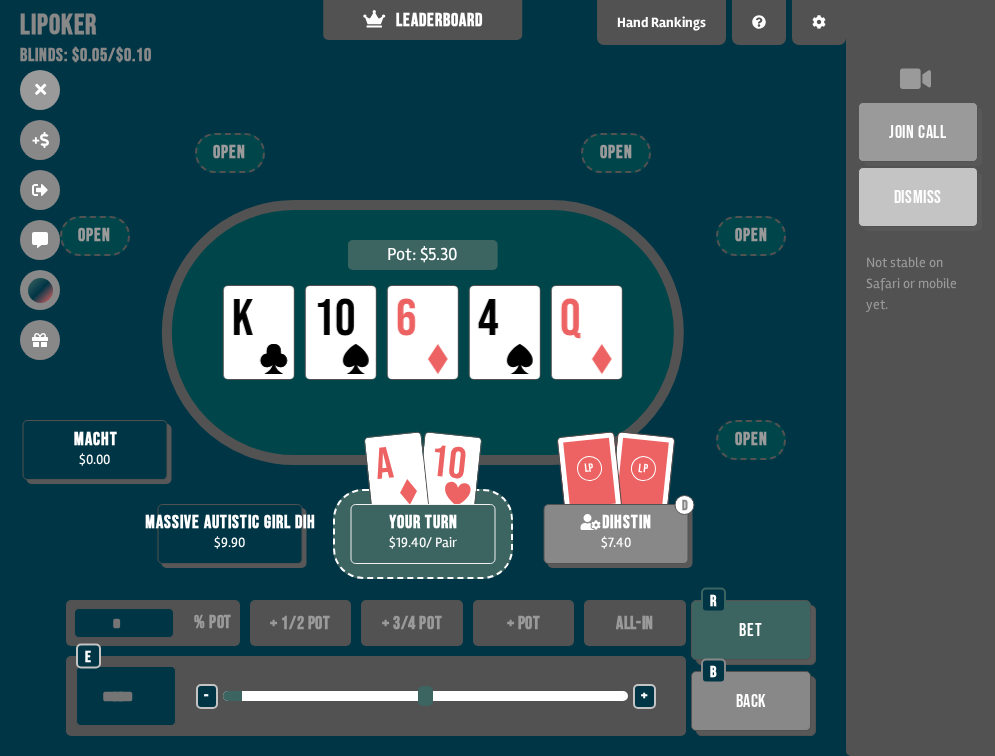 type on "**" 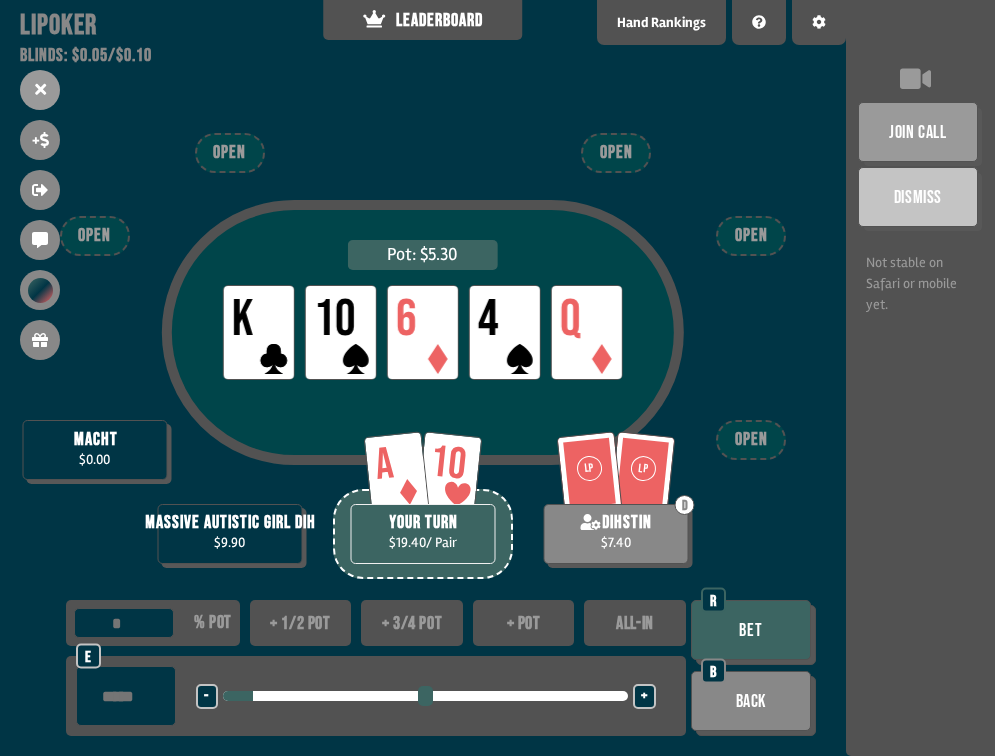 type on "****" 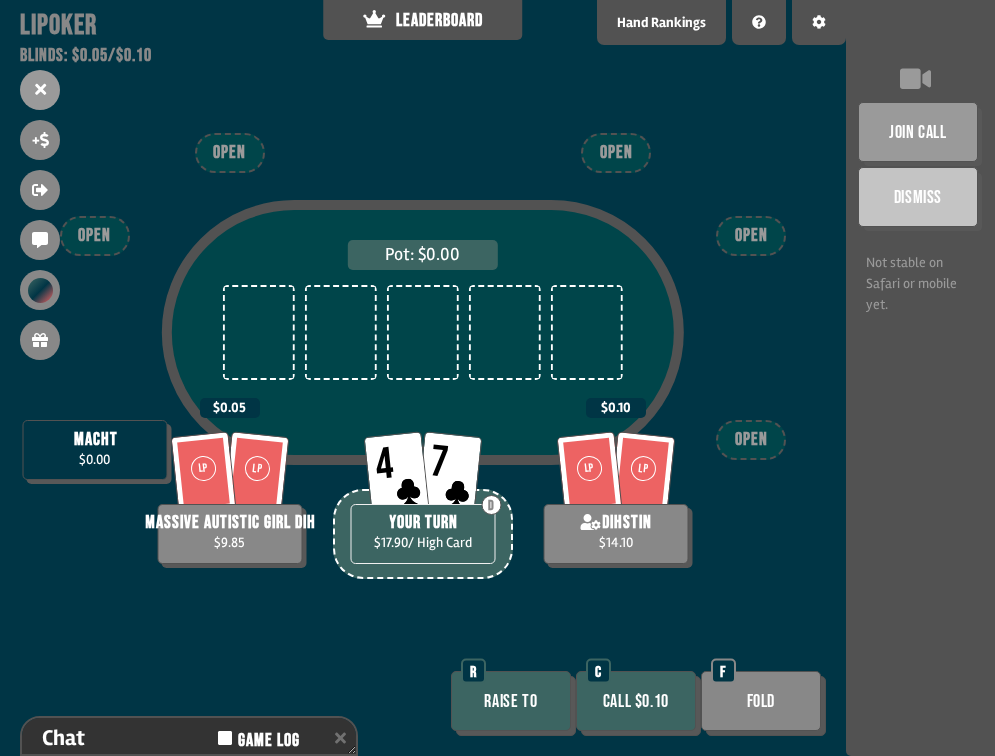 drag, startPoint x: 775, startPoint y: 679, endPoint x: 780, endPoint y: 736, distance: 57.21888 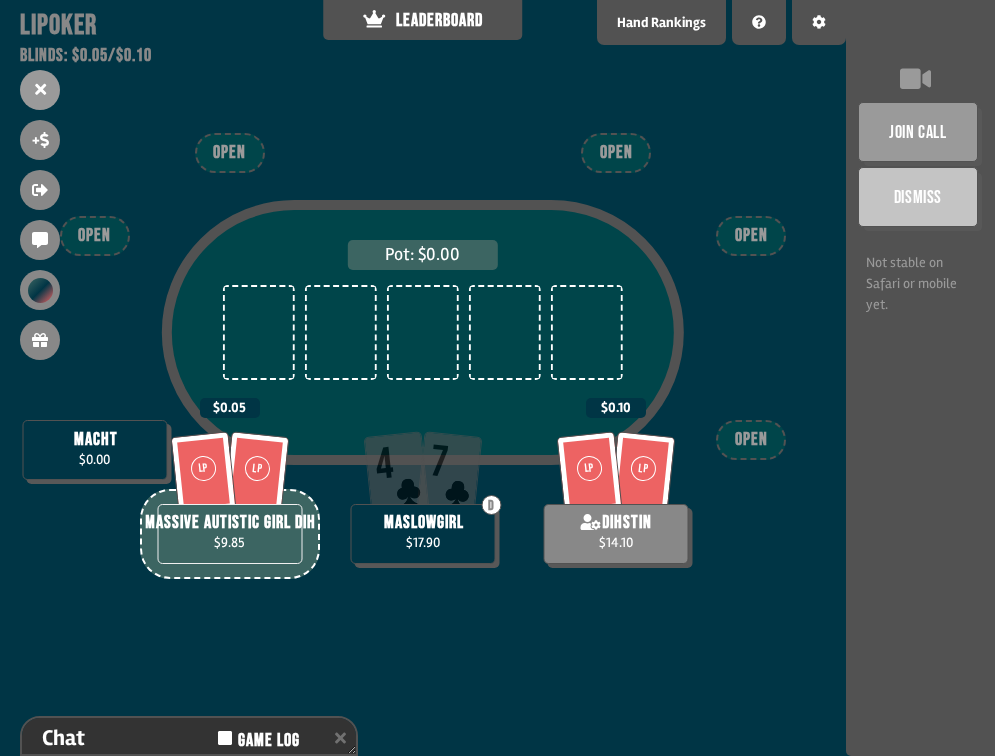 scroll, scrollTop: 100, scrollLeft: 0, axis: vertical 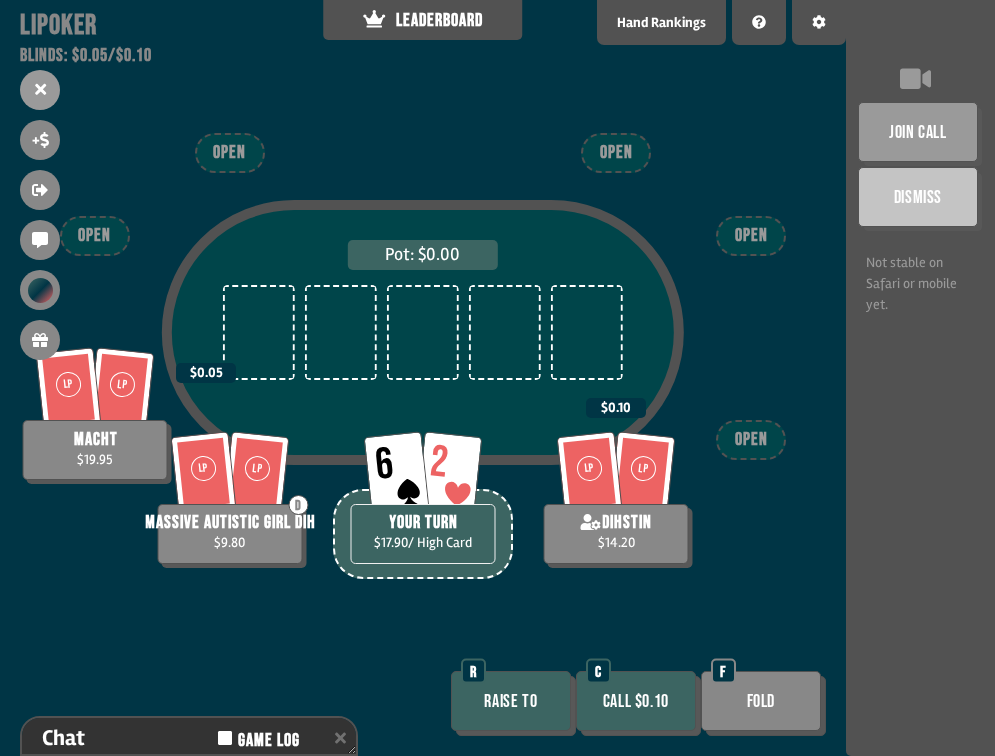 click on "Call $0.10" at bounding box center [636, 701] 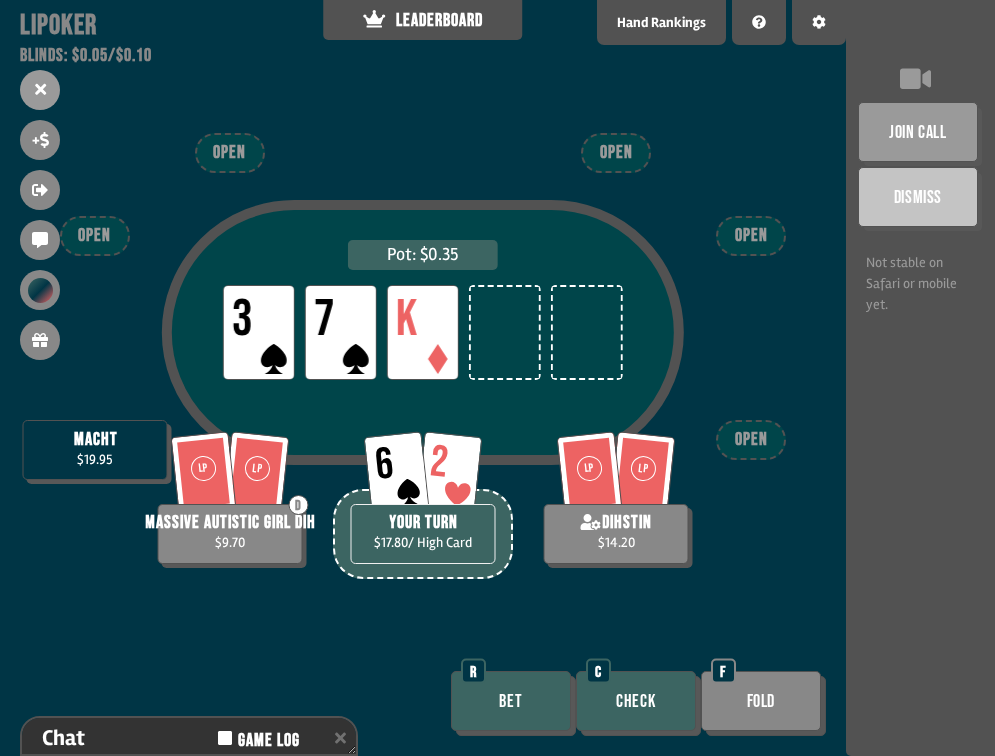 click on "Check" at bounding box center [636, 701] 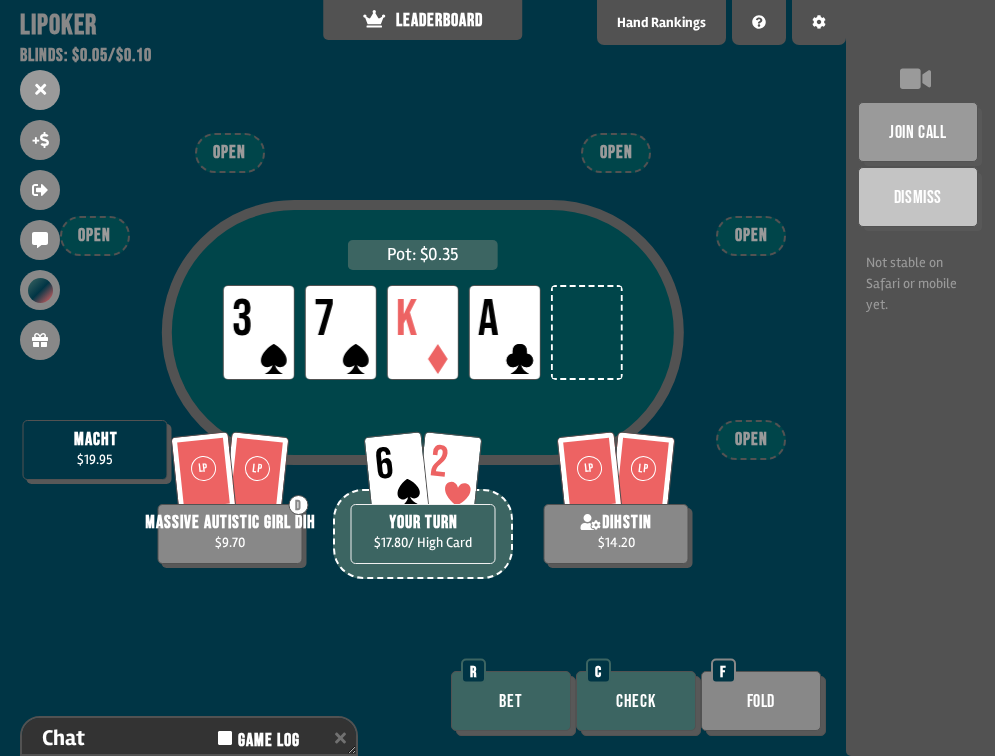 drag, startPoint x: 640, startPoint y: 682, endPoint x: 647, endPoint y: 709, distance: 27.89265 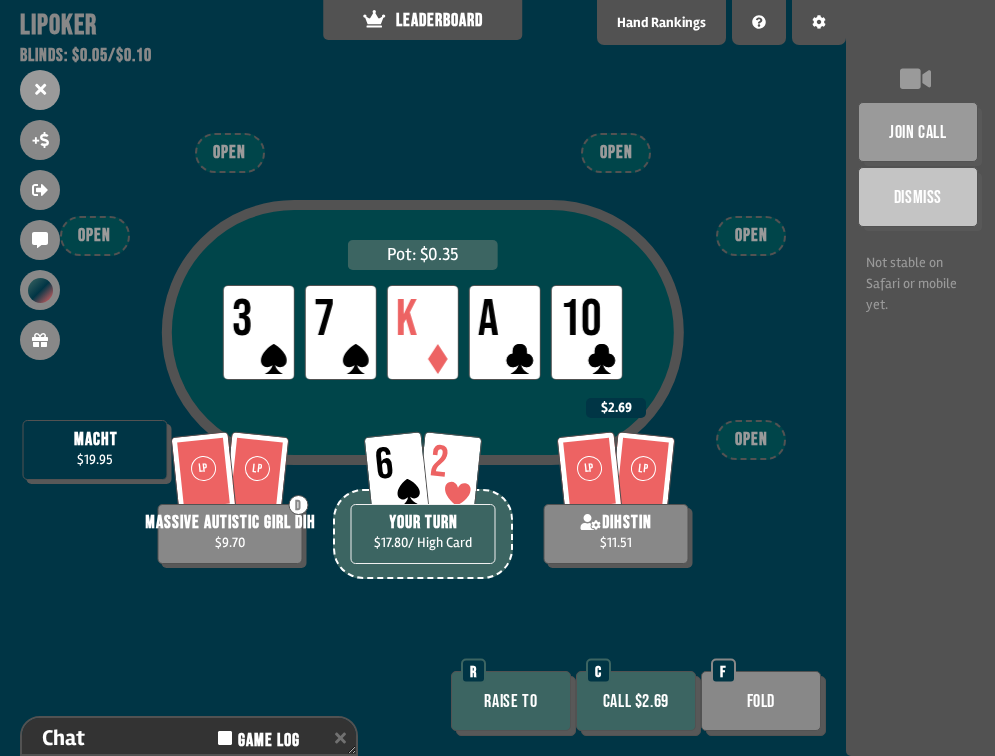click on "Fold" at bounding box center (761, 701) 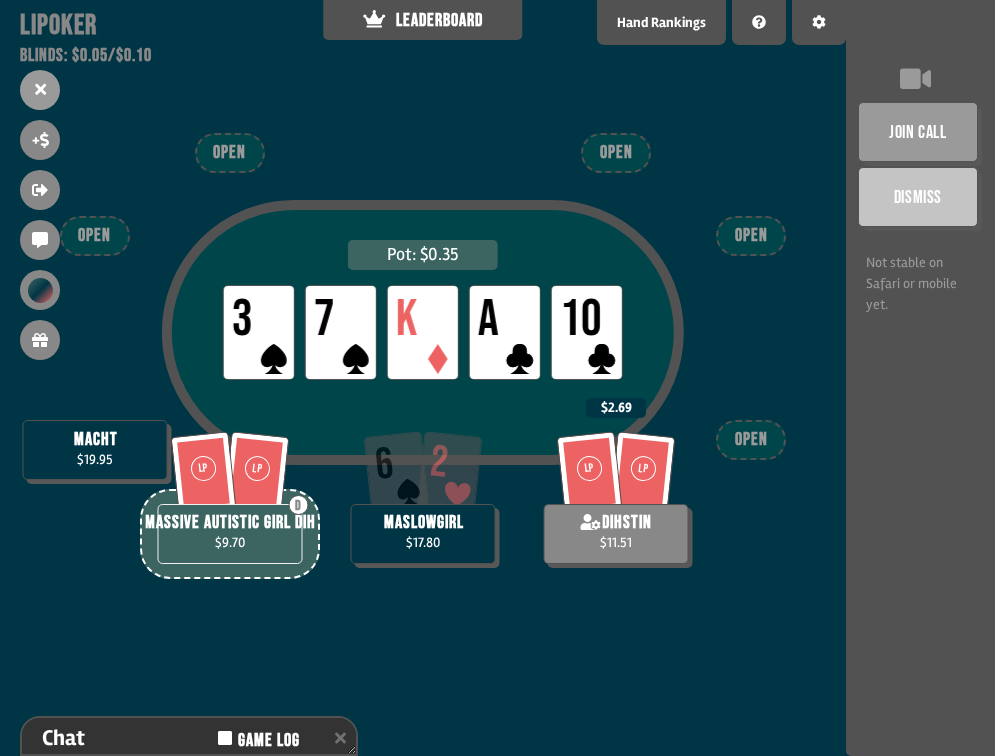 scroll, scrollTop: 98, scrollLeft: 0, axis: vertical 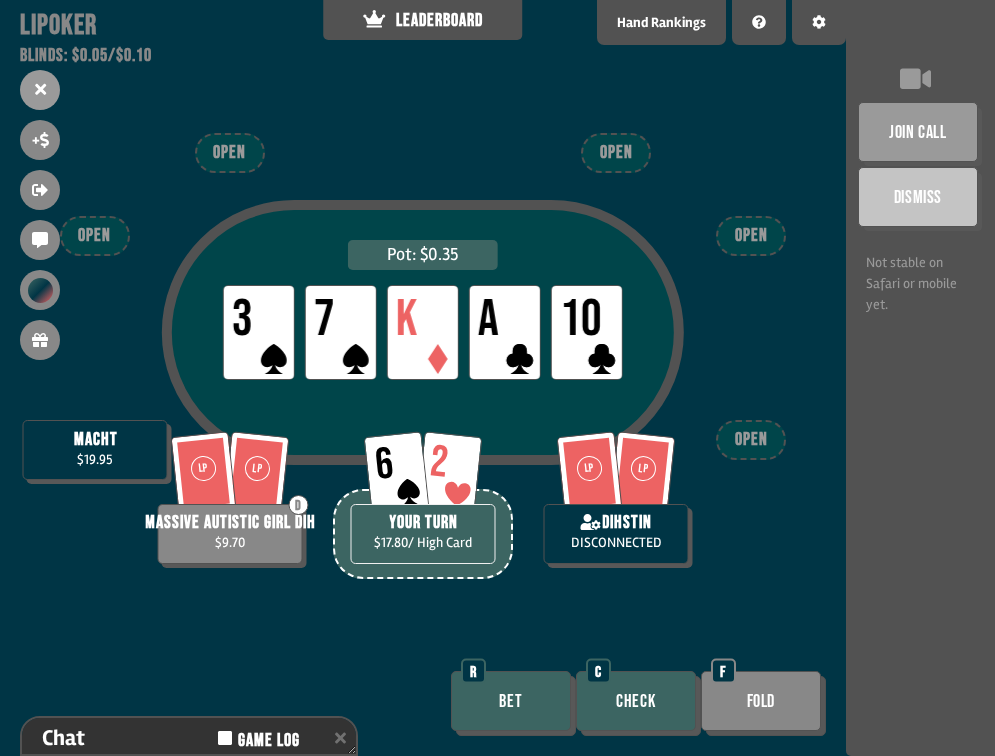 click on "Fold" at bounding box center (761, 701) 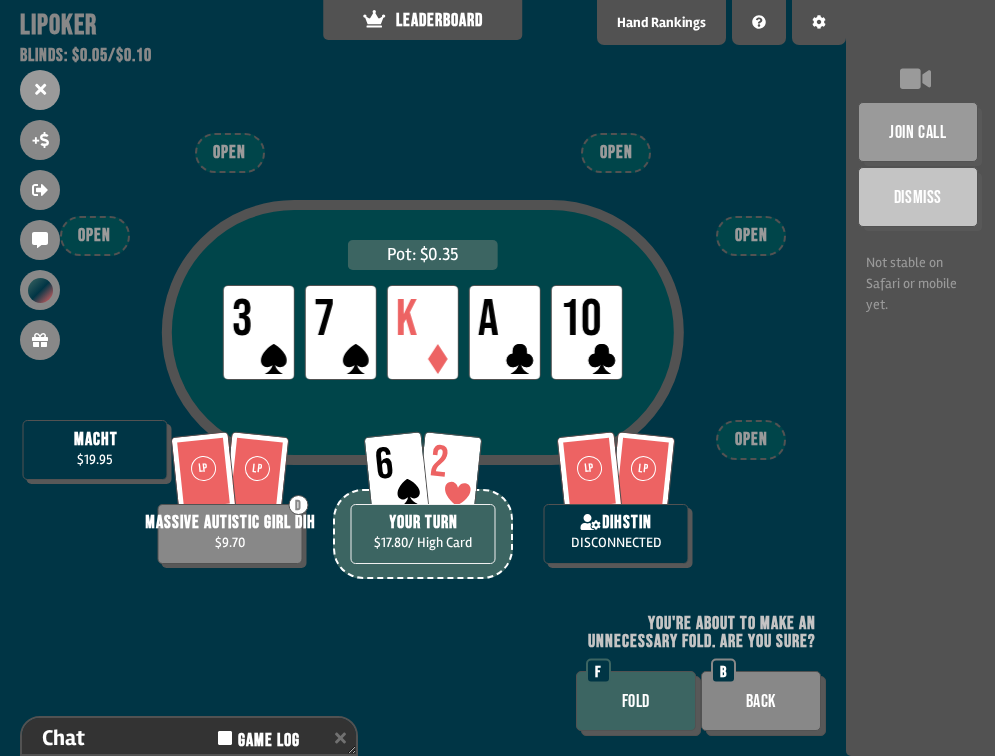 click on "Back" at bounding box center (761, 701) 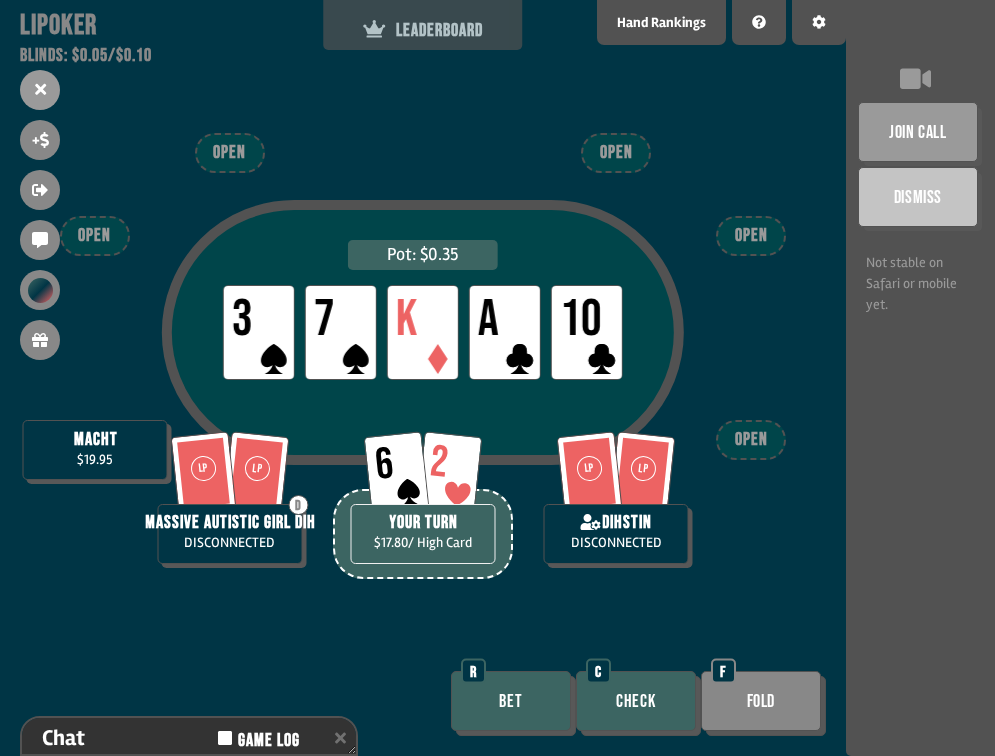 scroll, scrollTop: 100, scrollLeft: 0, axis: vertical 